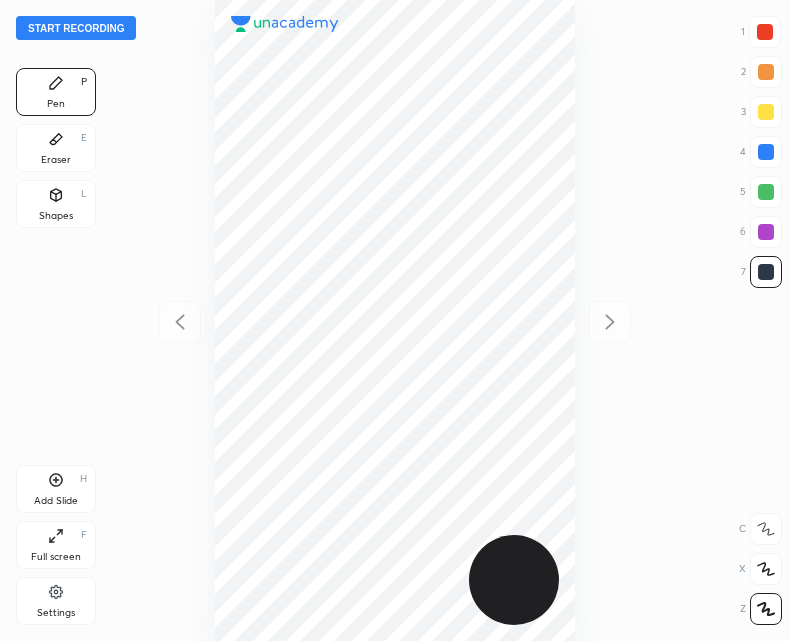 scroll, scrollTop: 0, scrollLeft: 0, axis: both 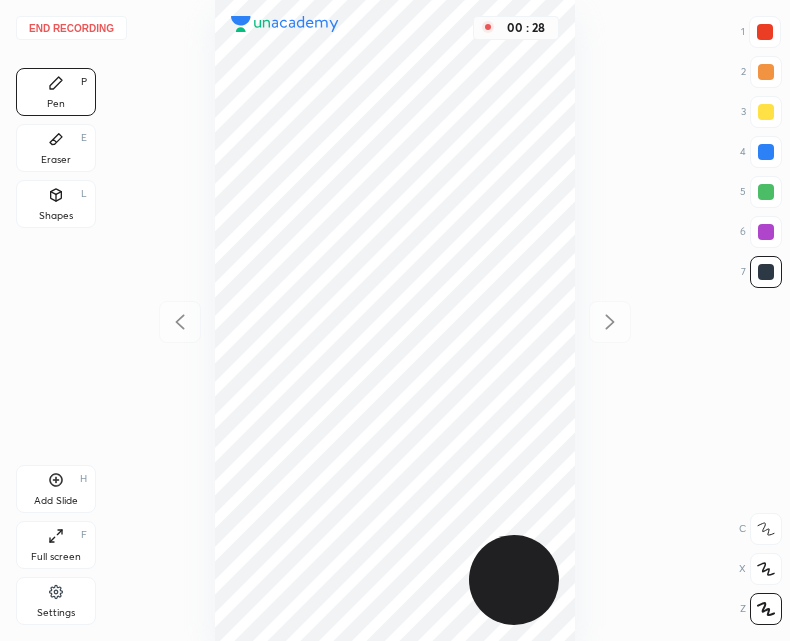 click on "Shapes L" at bounding box center (56, 204) 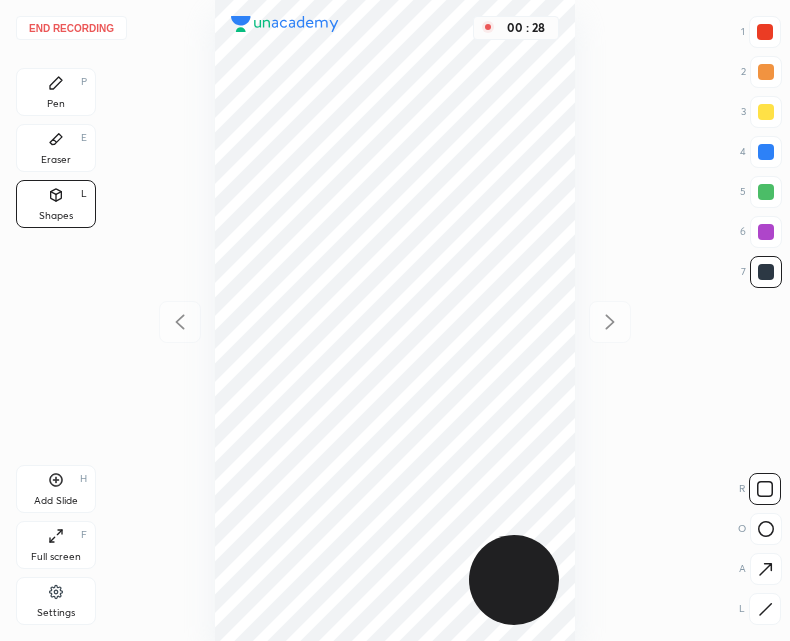 click at bounding box center (766, 529) 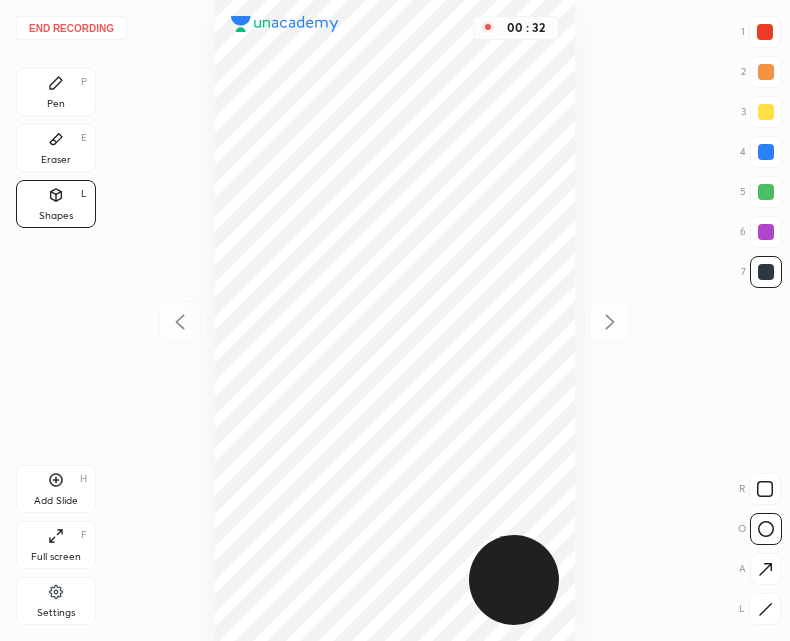 click on "Pen P" at bounding box center (56, 92) 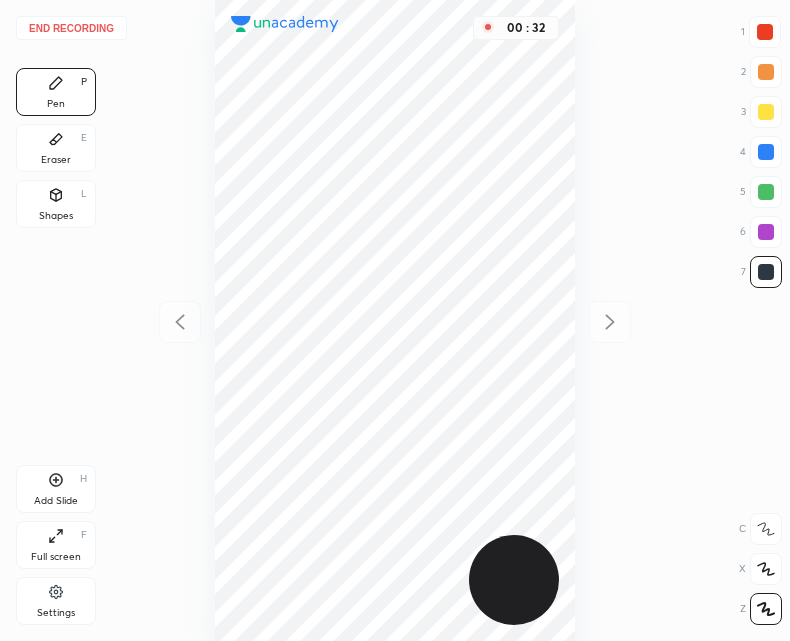 click on "Shapes L" at bounding box center [56, 204] 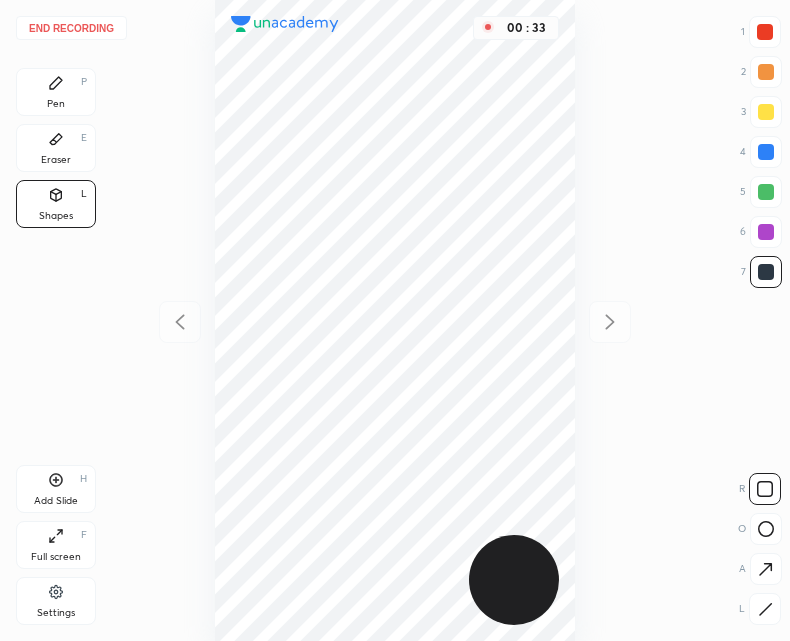 click 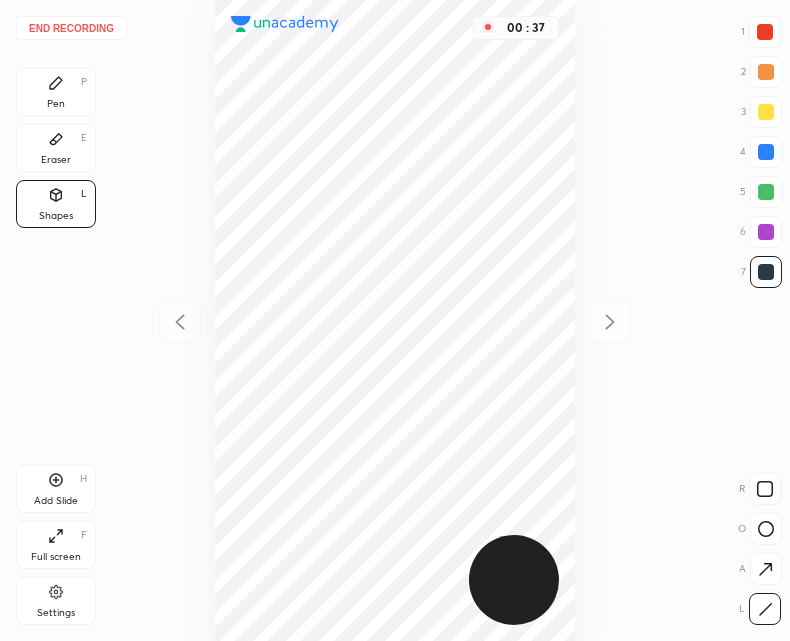 click on "Pen P" at bounding box center (56, 92) 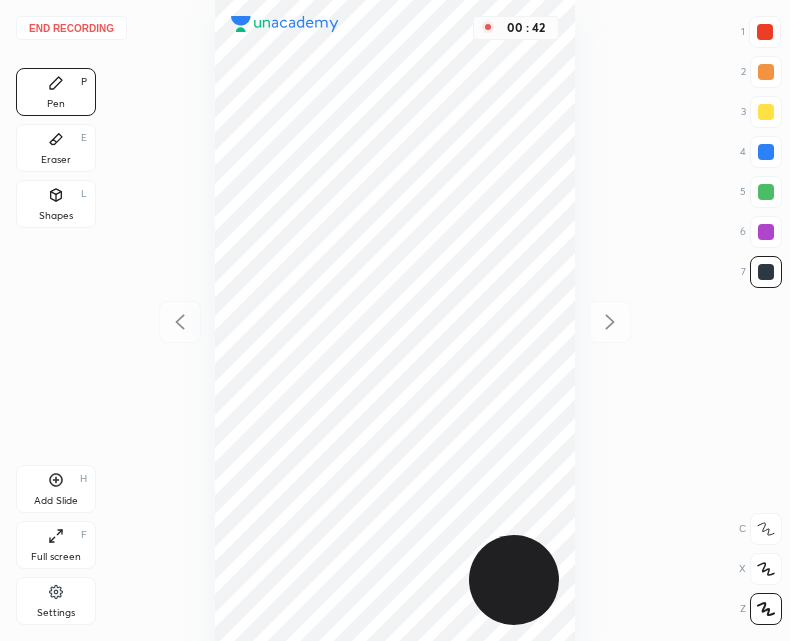click on "Shapes L" at bounding box center (56, 204) 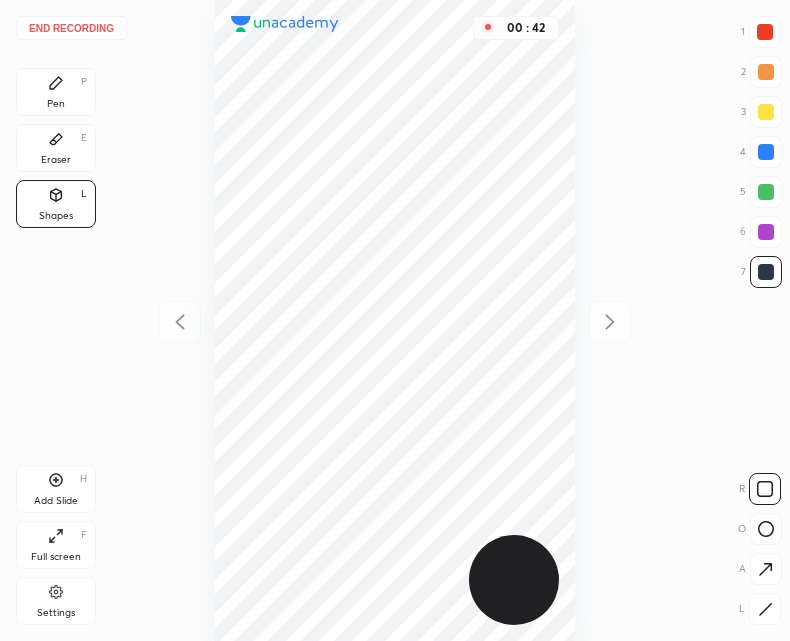 click at bounding box center (766, 529) 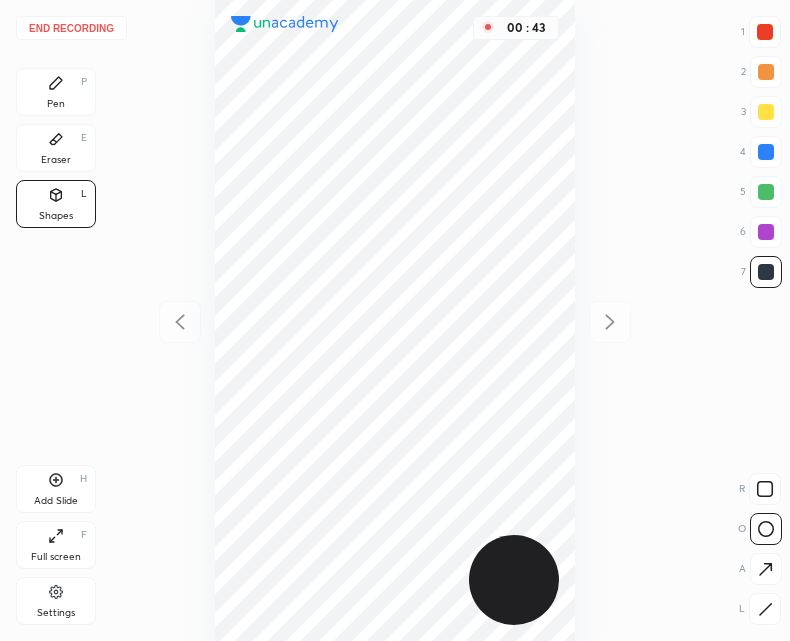 click at bounding box center [765, 32] 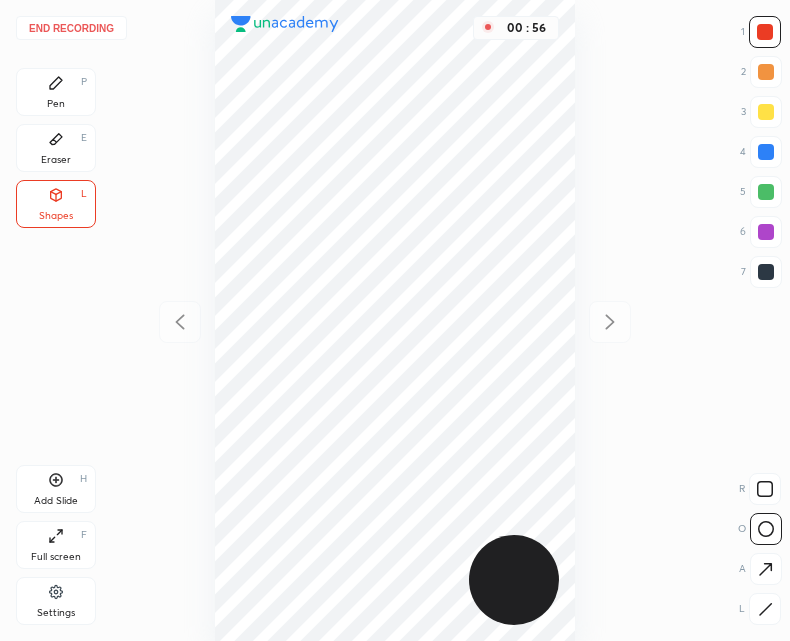 click on "Pen" at bounding box center [56, 104] 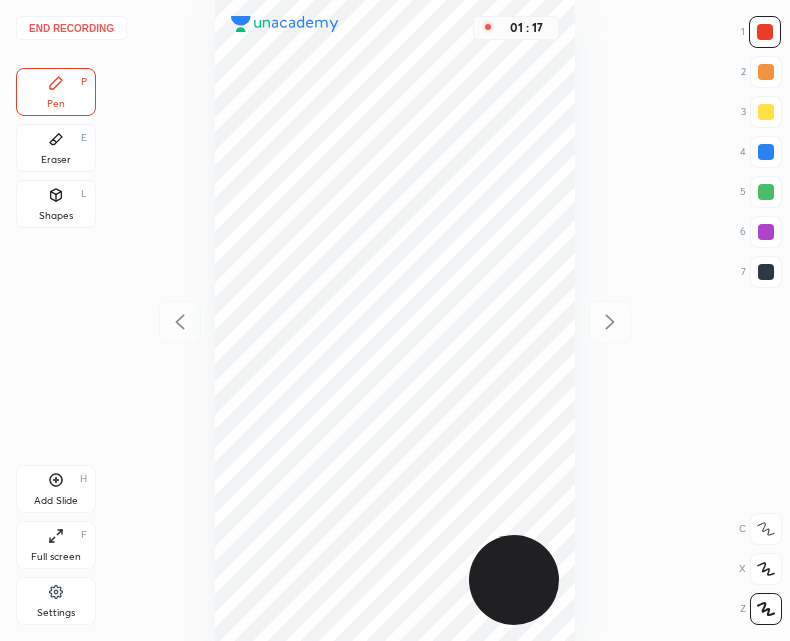 click at bounding box center [766, 272] 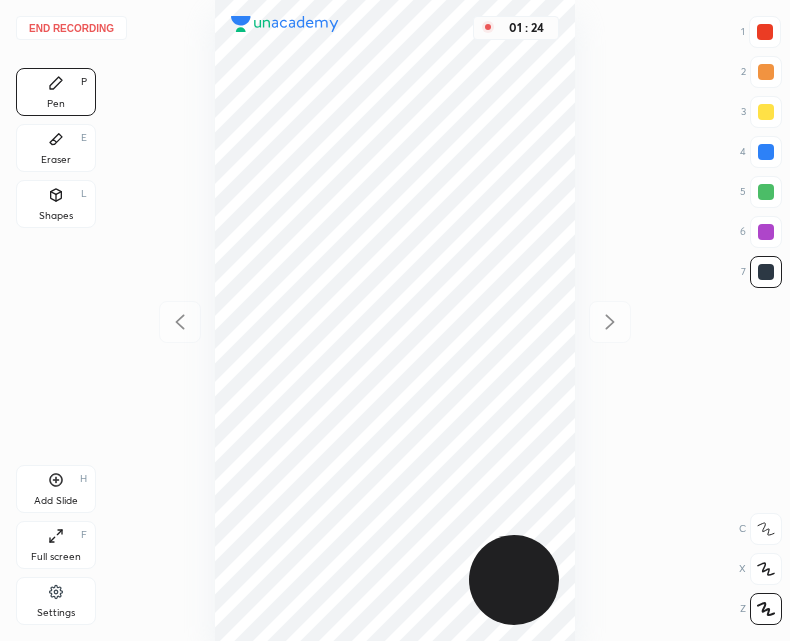 click at bounding box center [766, 272] 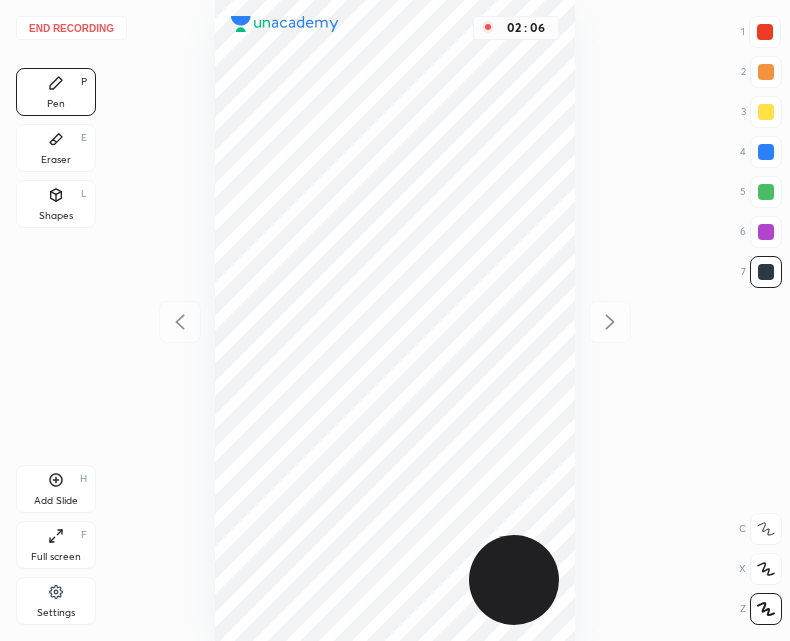 click 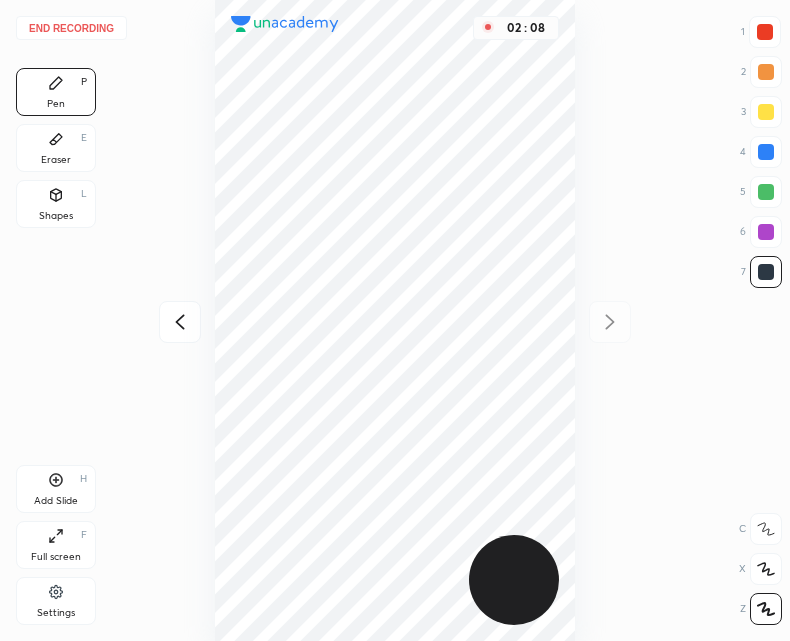 click at bounding box center [180, 322] 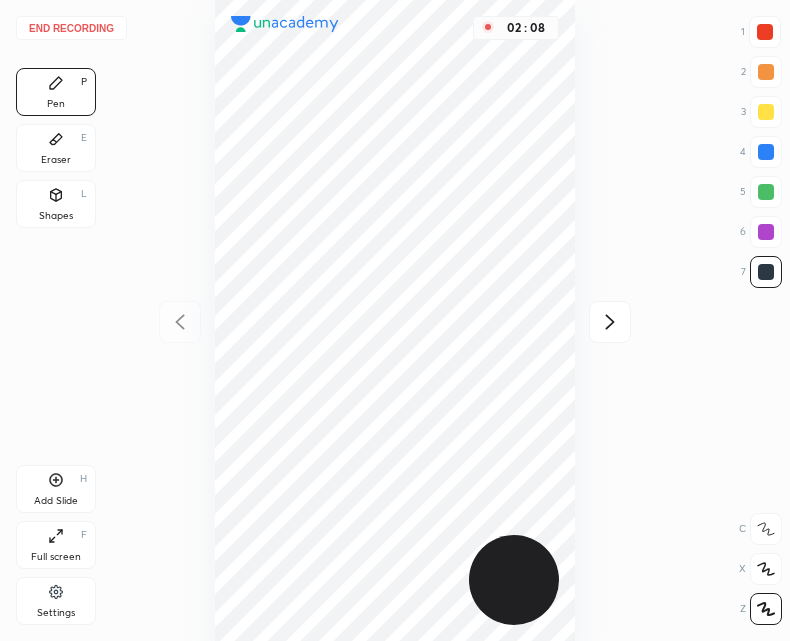 click 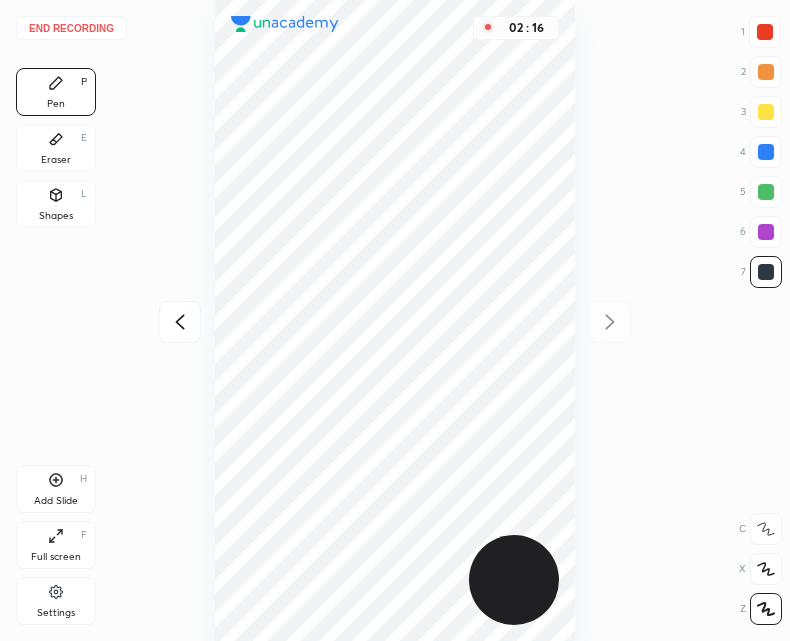 click 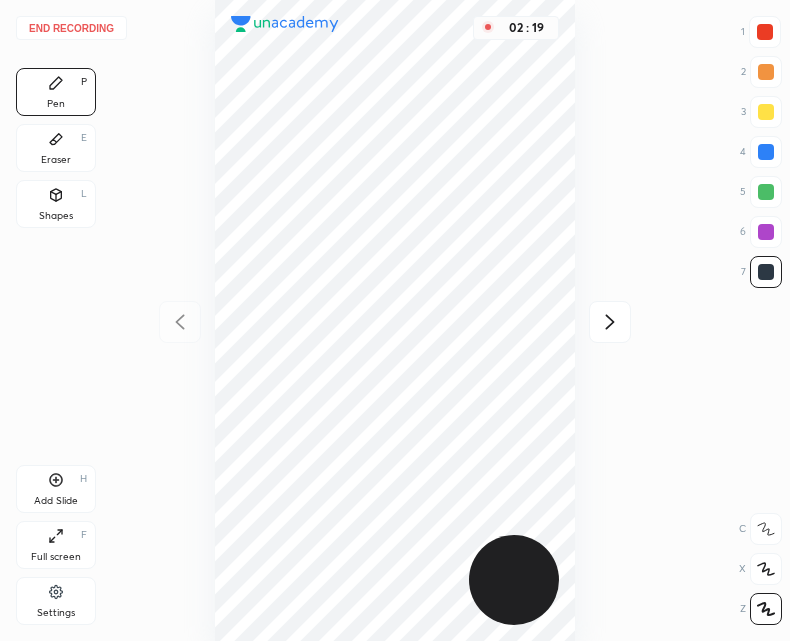 click 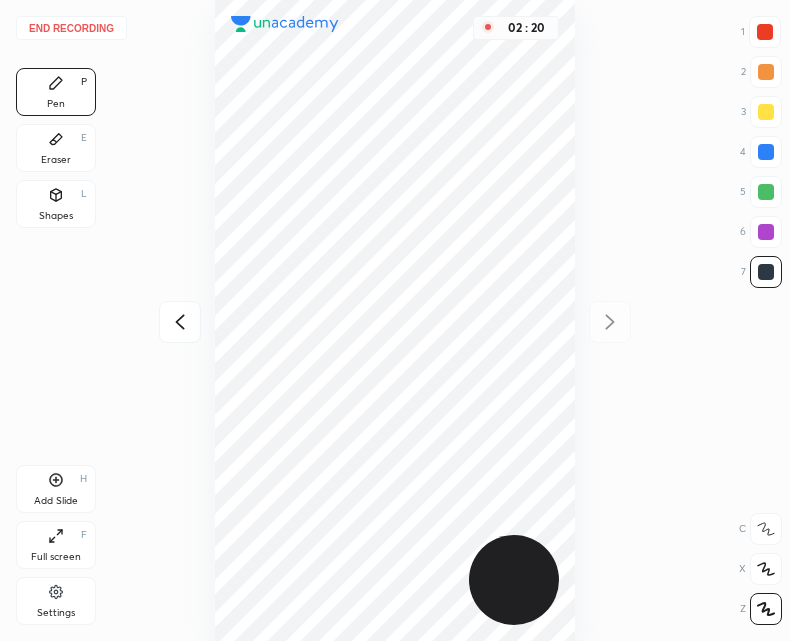 click 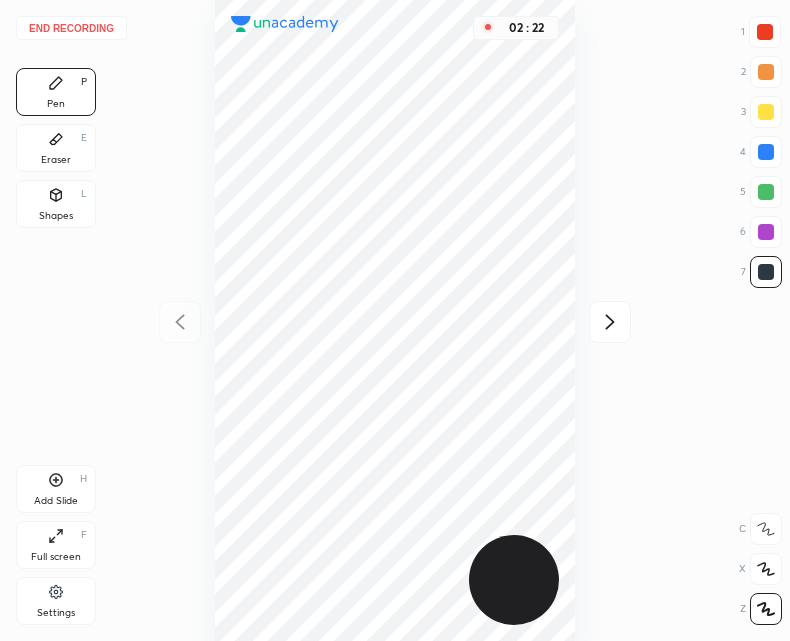 click 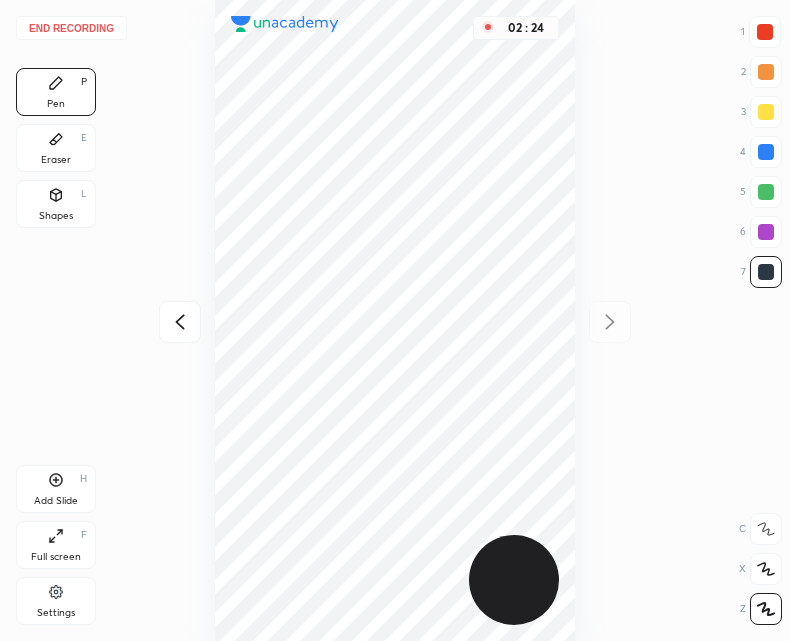 click 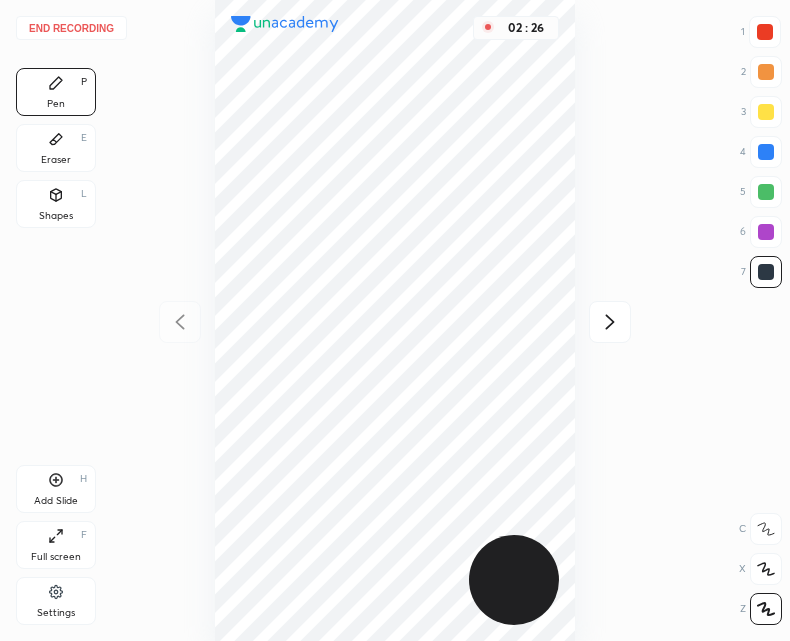 click 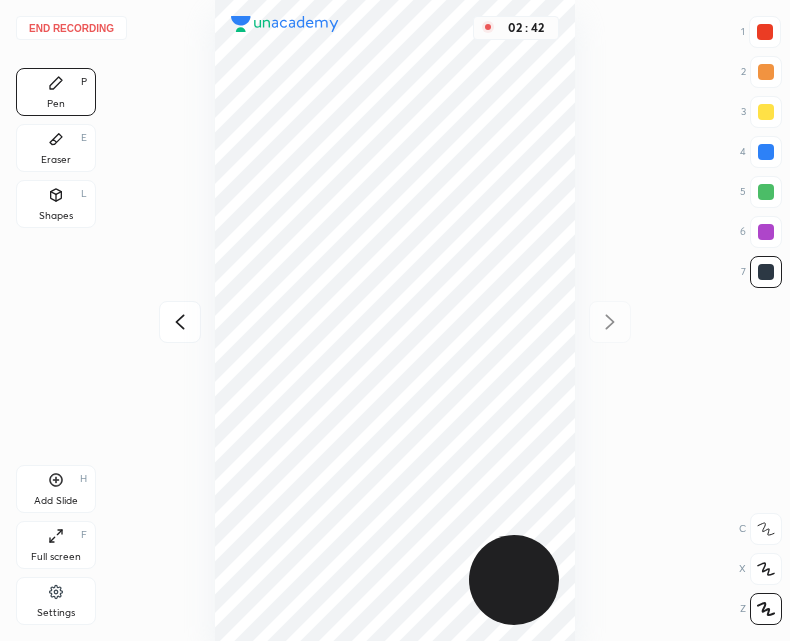 click 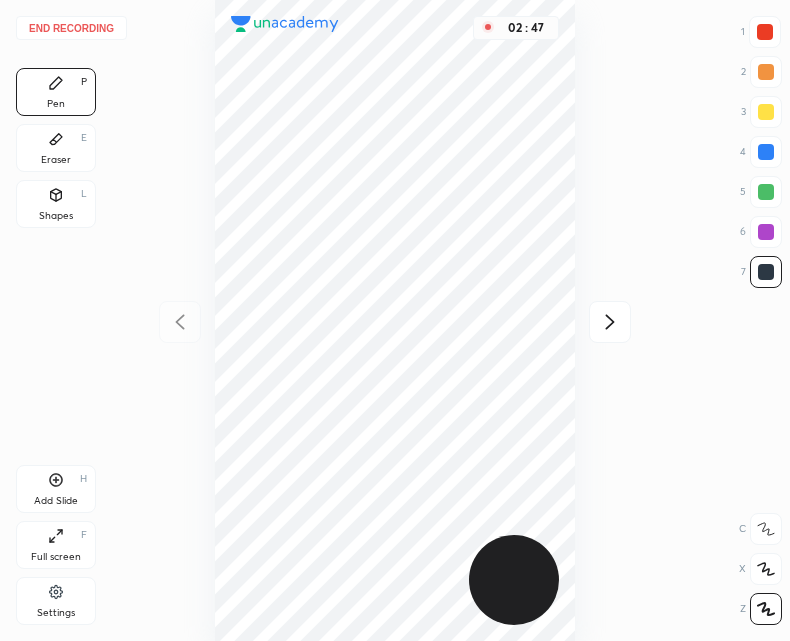 click 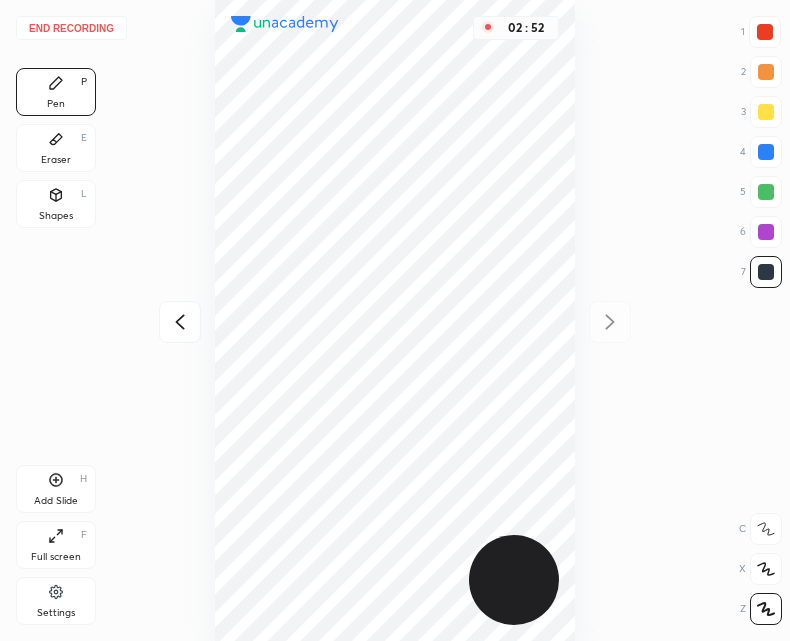 click 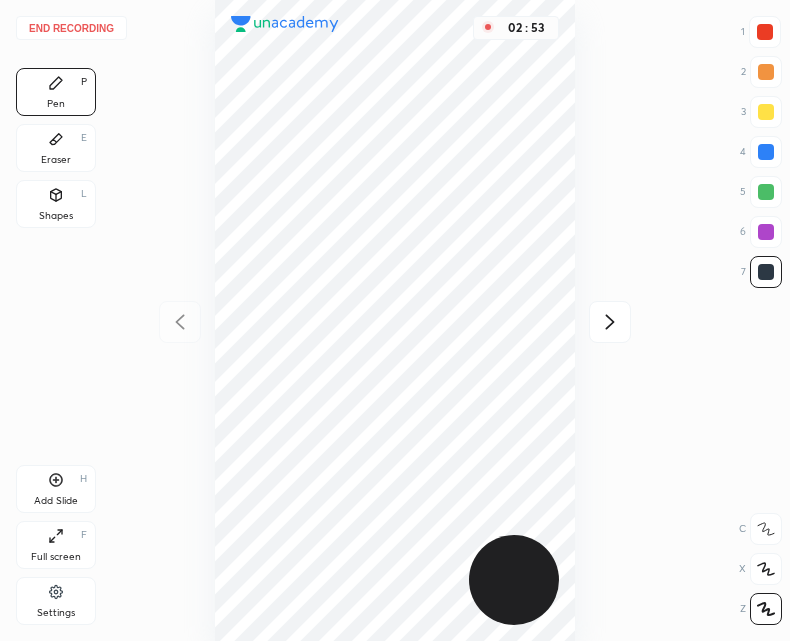 click at bounding box center [610, 322] 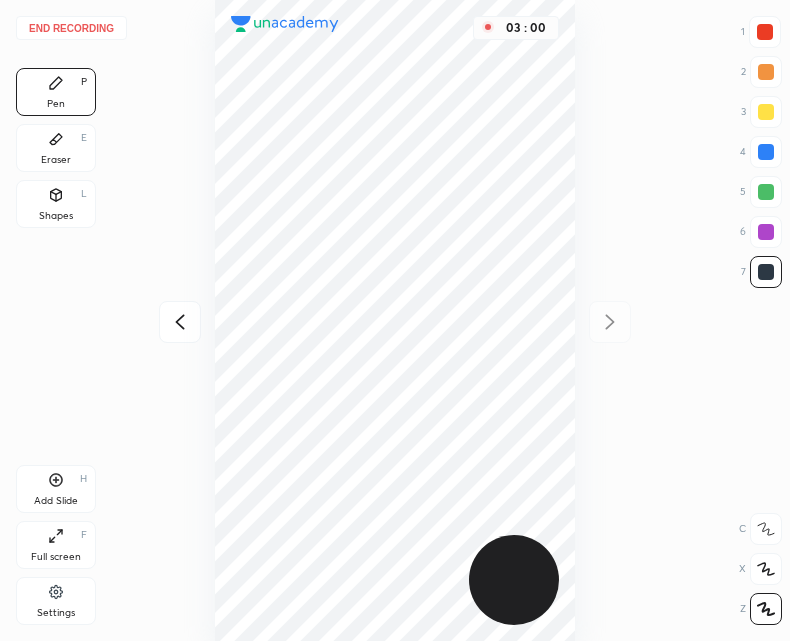 click 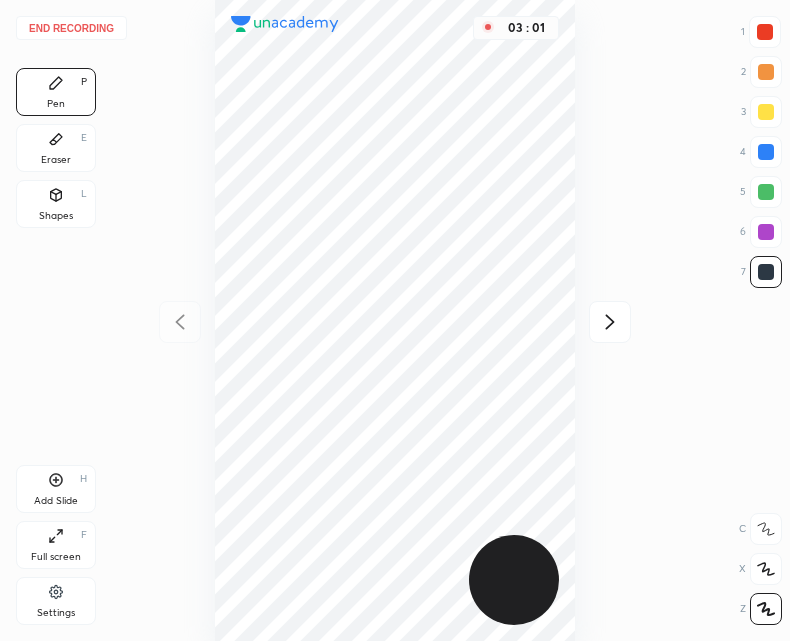 click 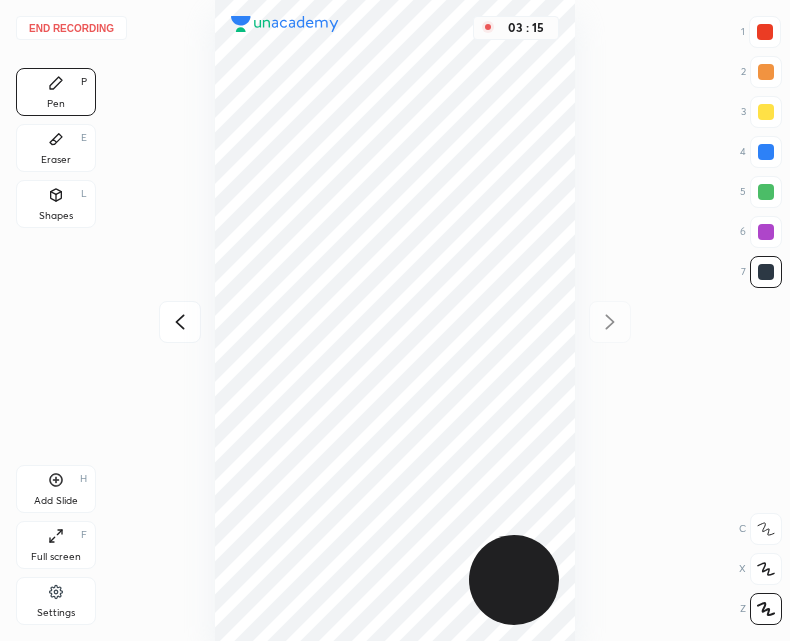 click at bounding box center (180, 322) 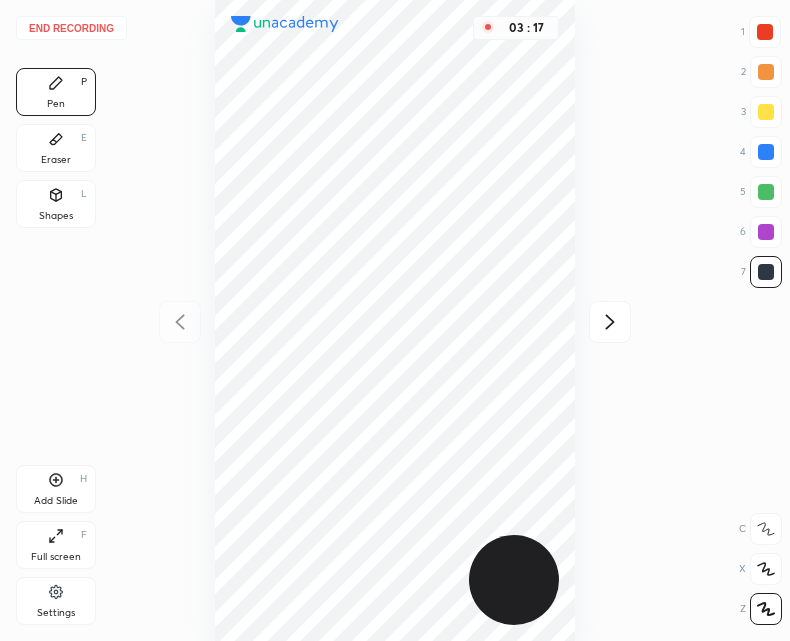 click 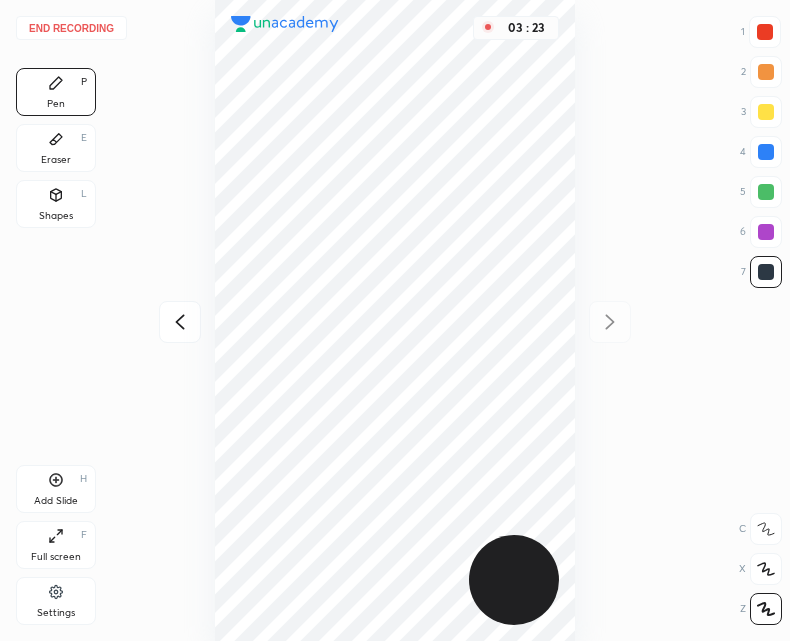 click at bounding box center [180, 322] 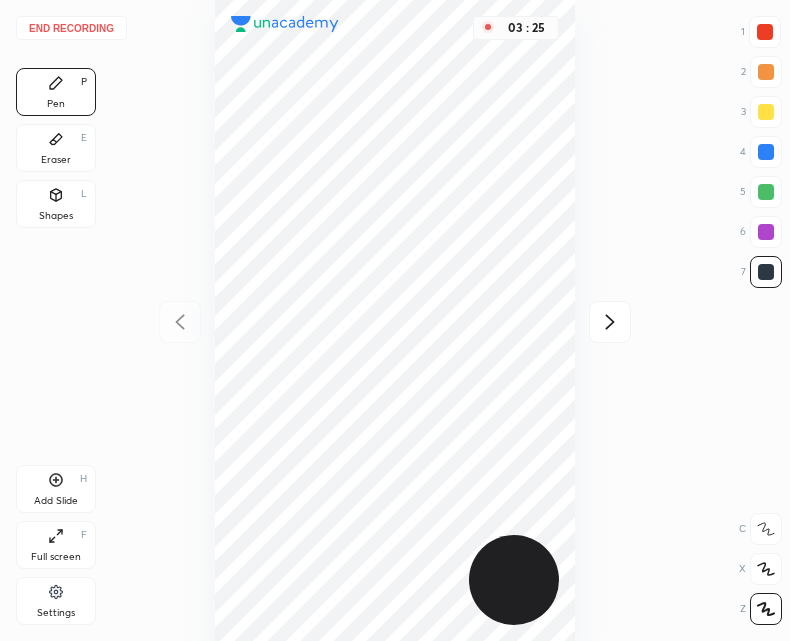 click 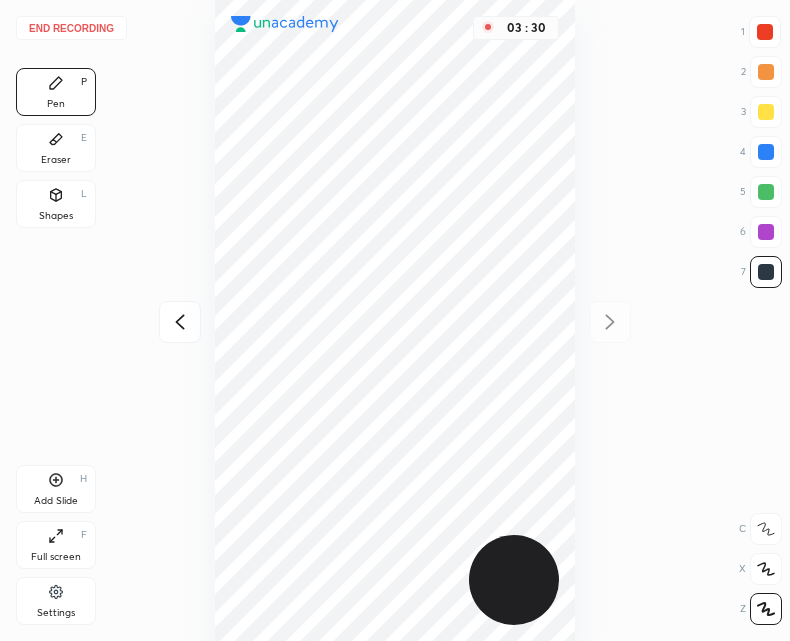 click 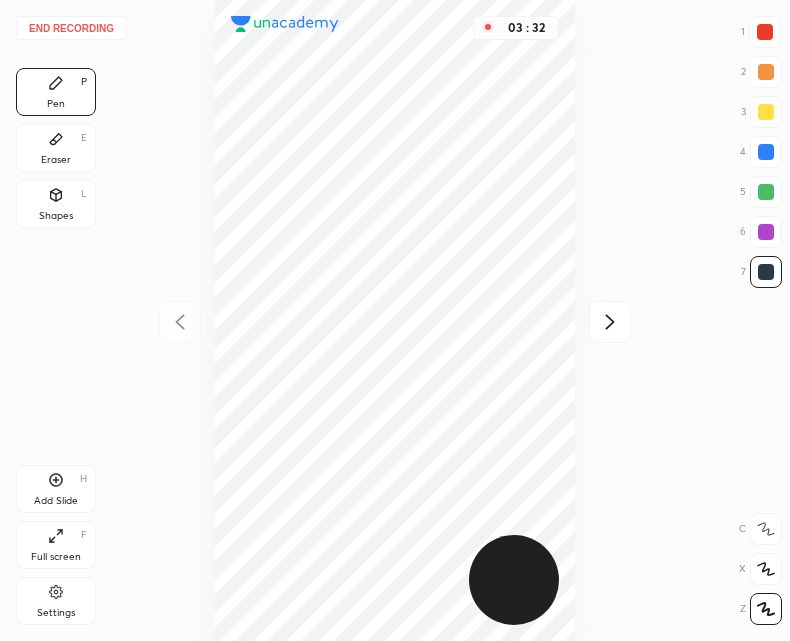click 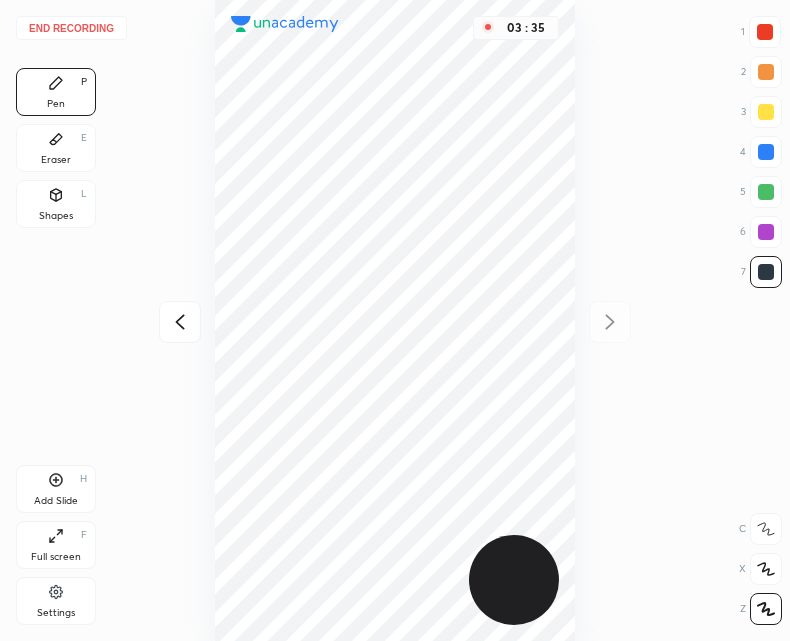 click 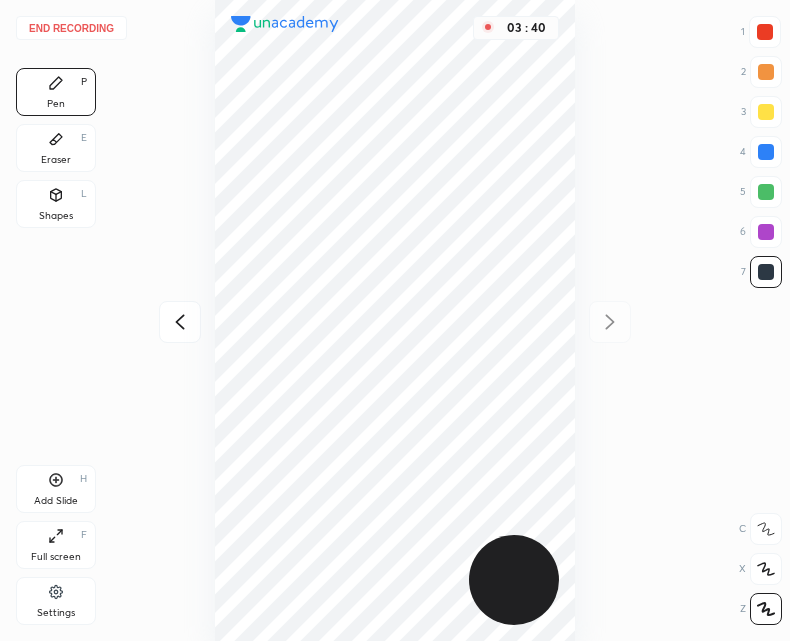 click 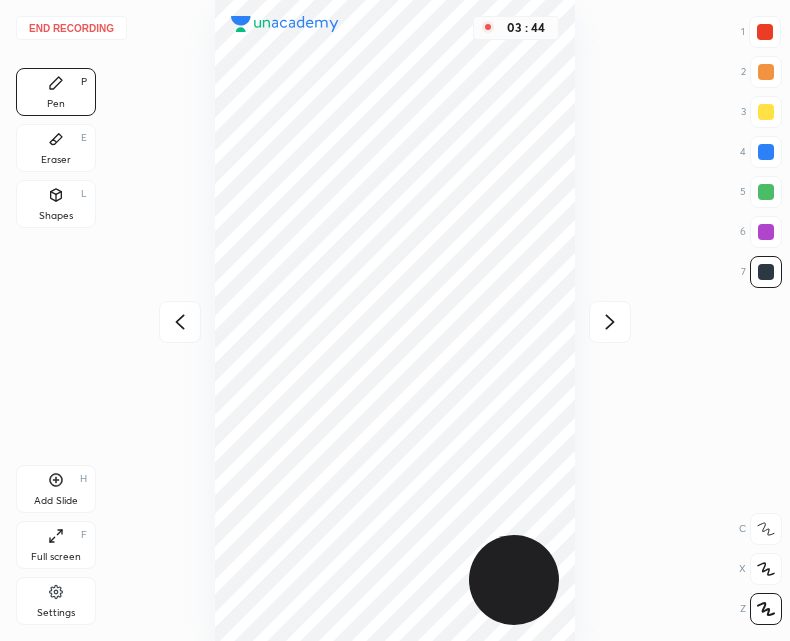 click 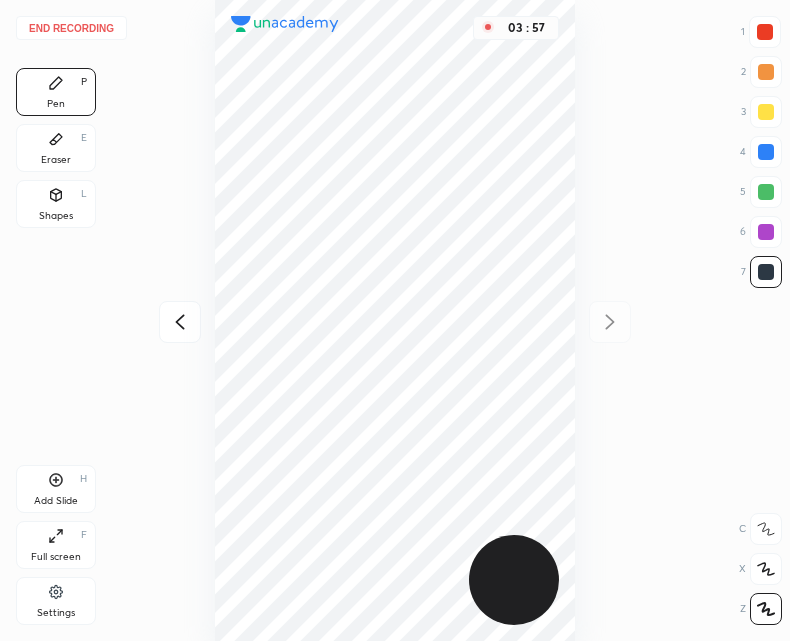 click at bounding box center [180, 322] 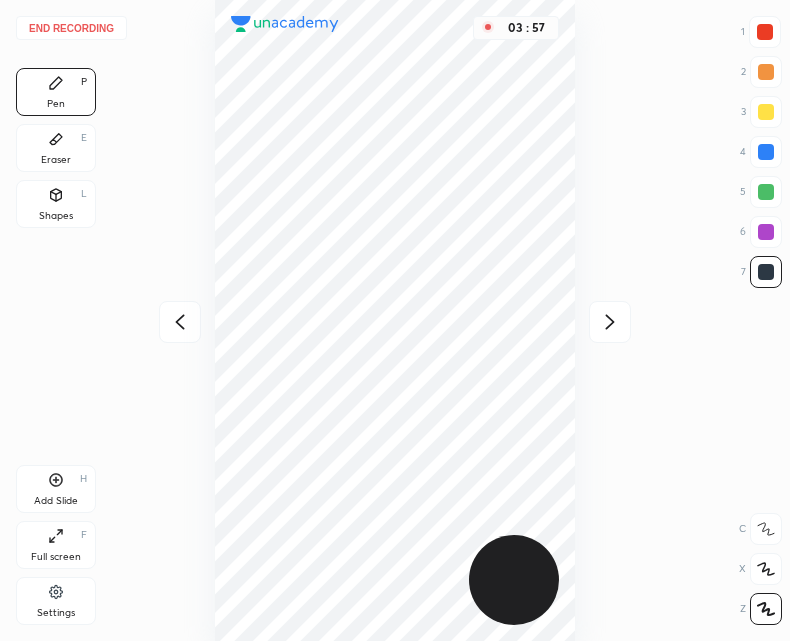 click at bounding box center (180, 322) 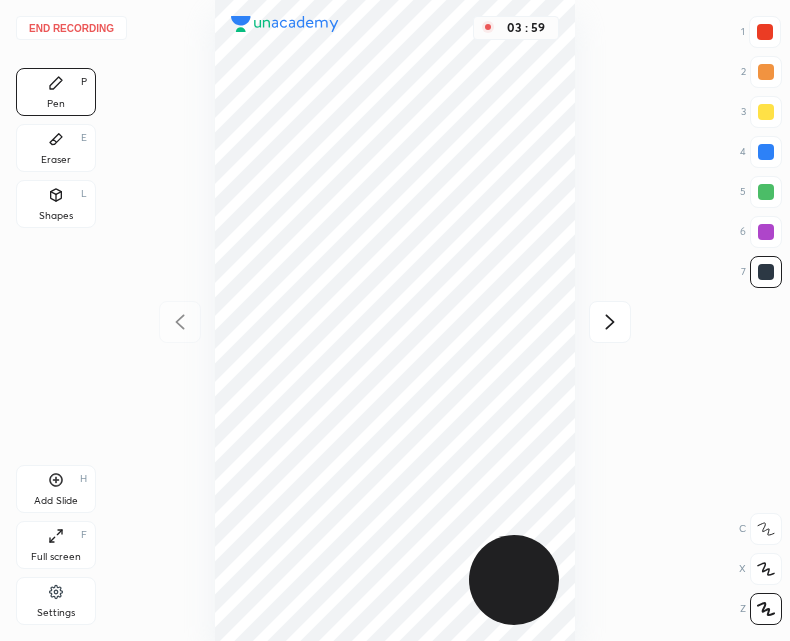 click at bounding box center [765, 32] 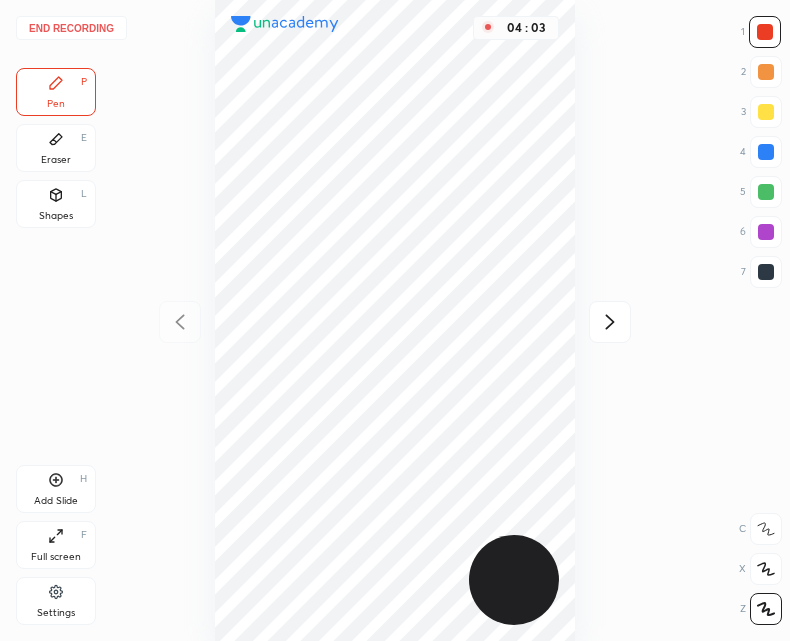click 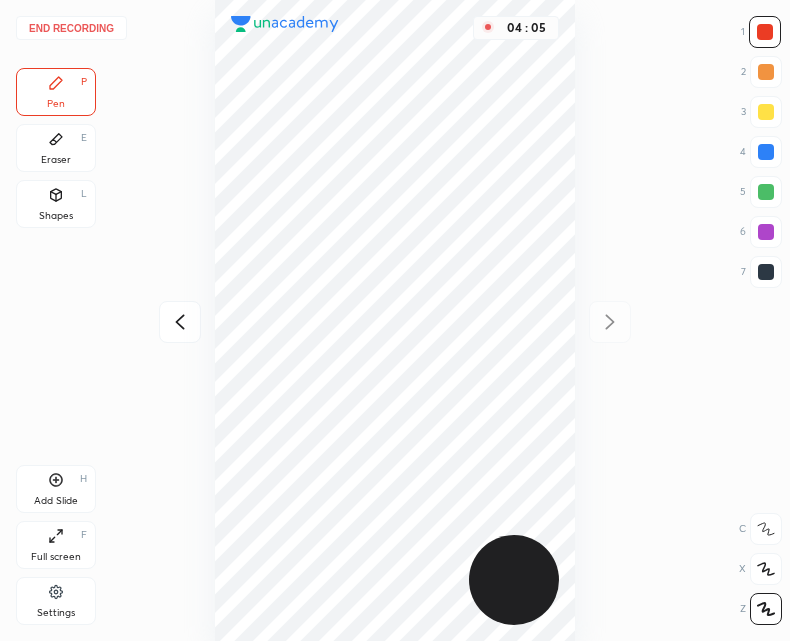 click 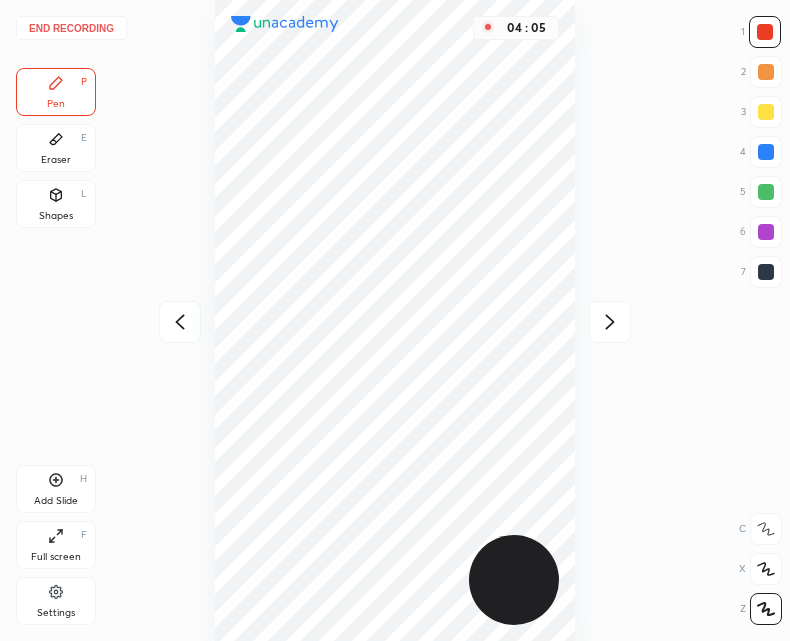 click 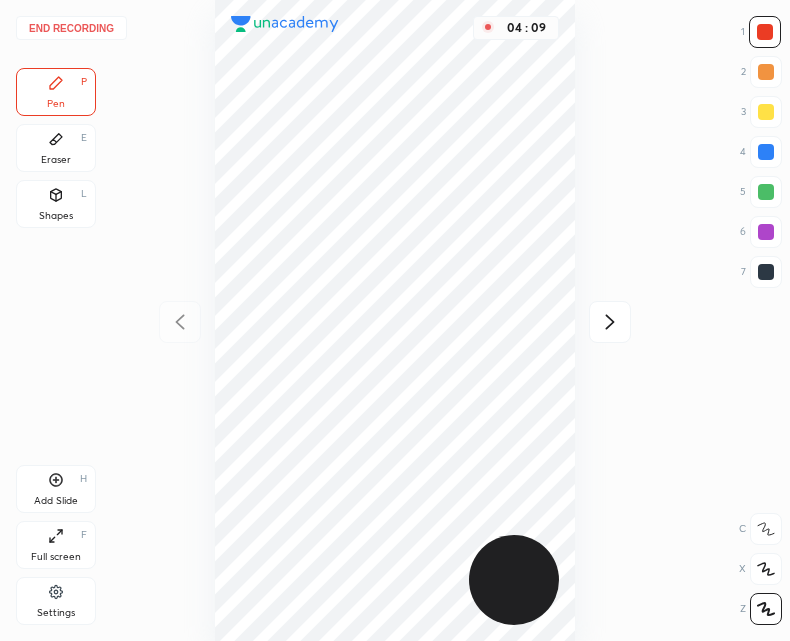 click 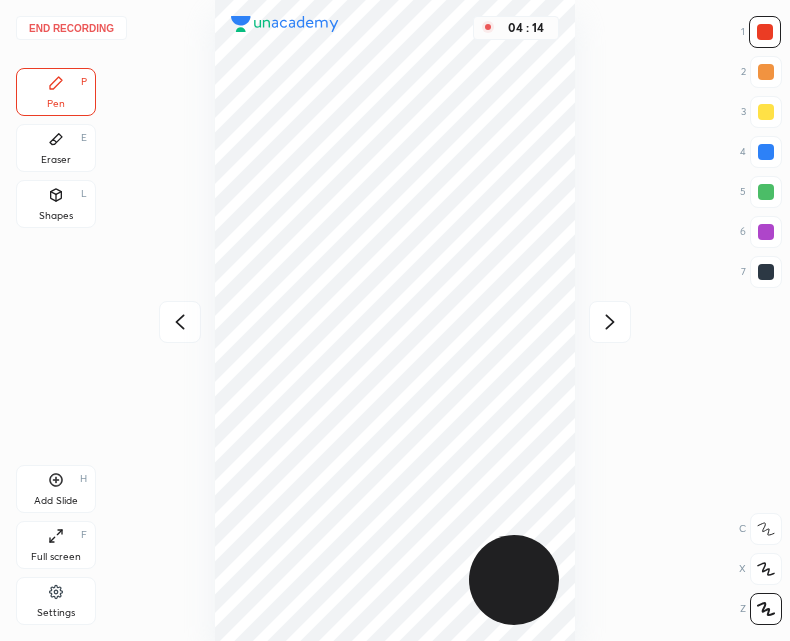 click 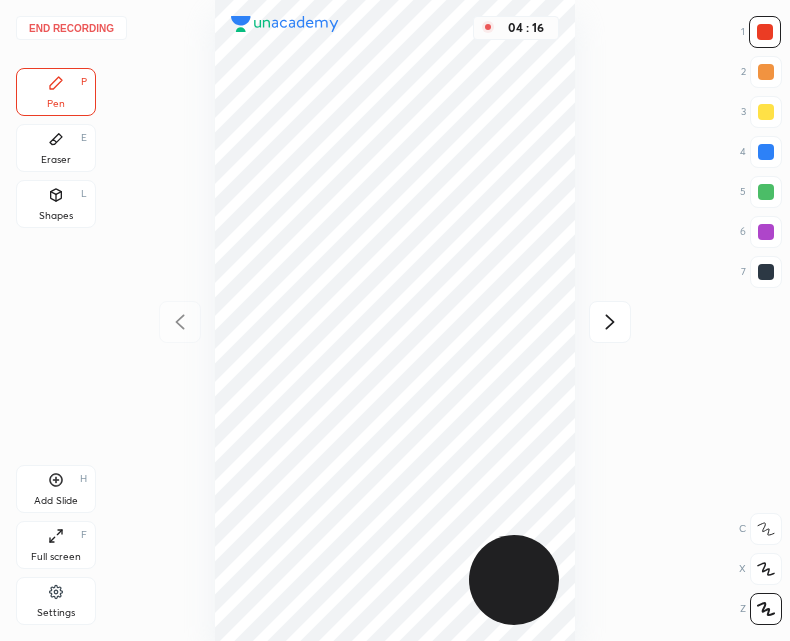 click 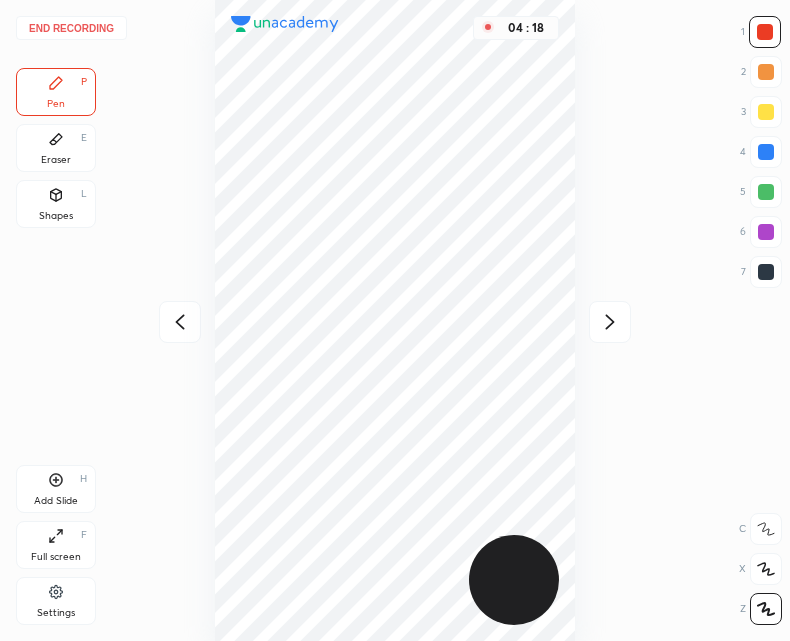 click at bounding box center (180, 322) 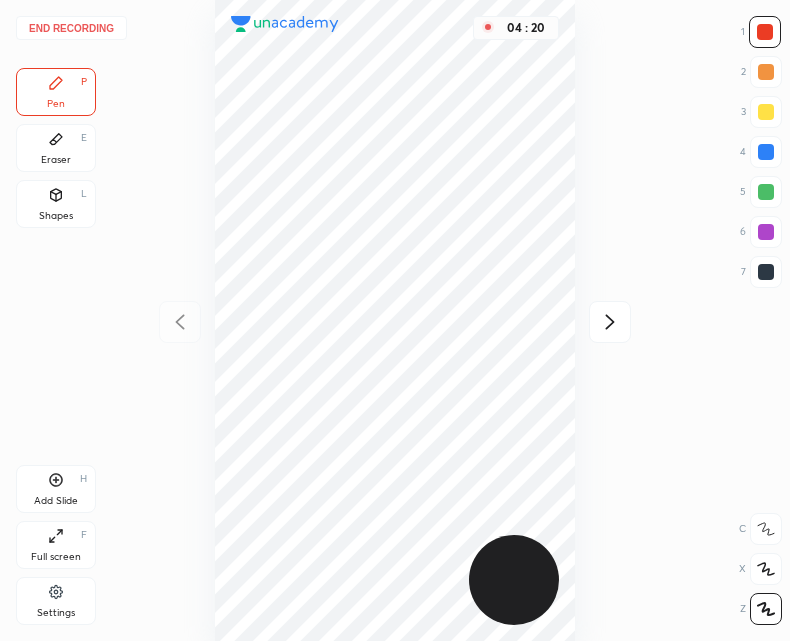 click 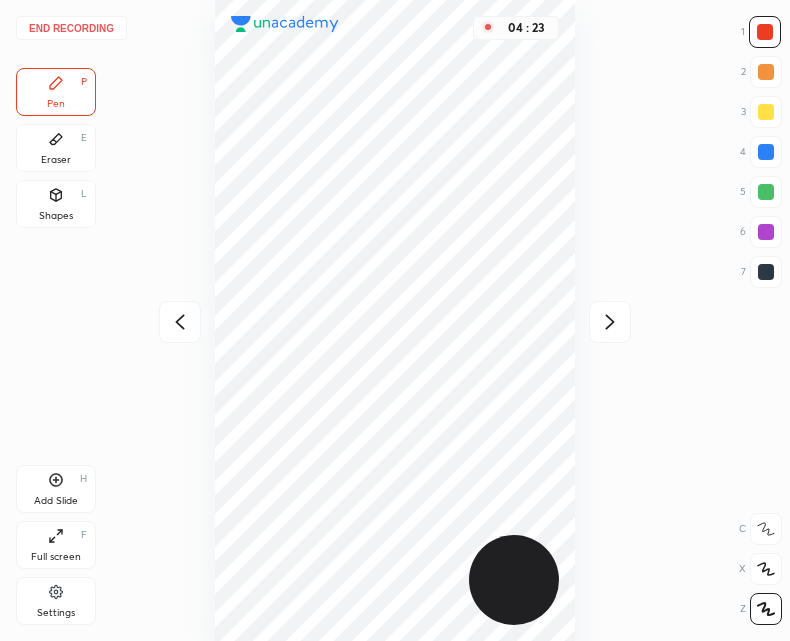 click on "End recording" at bounding box center [71, 28] 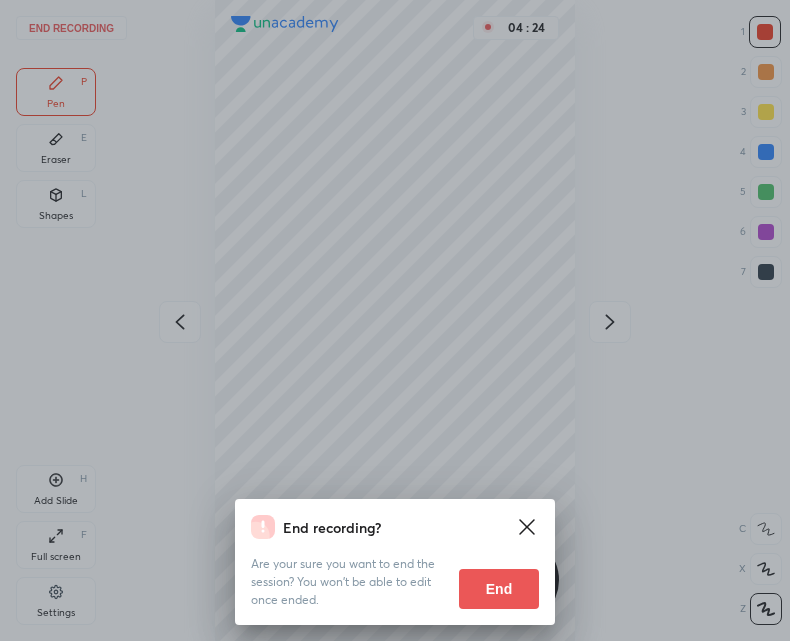 click on "End" at bounding box center [499, 589] 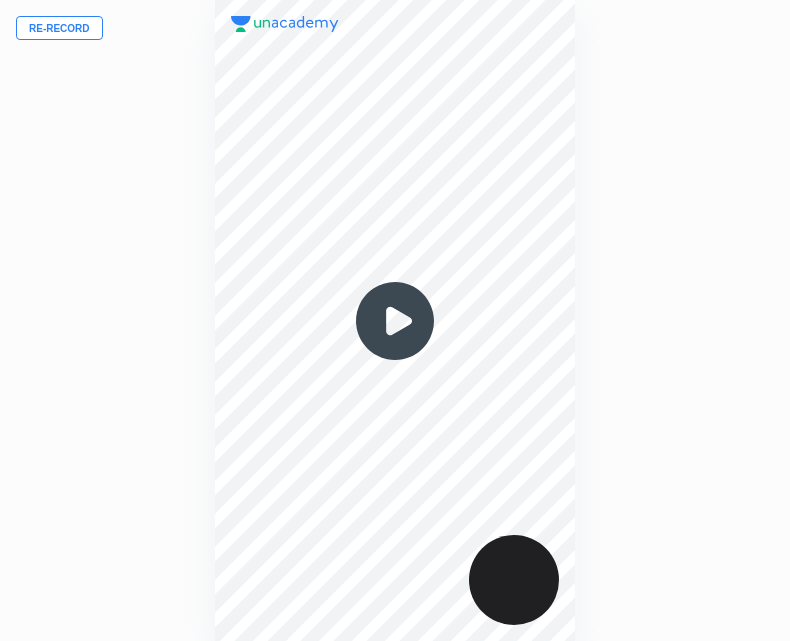 click at bounding box center [395, 321] 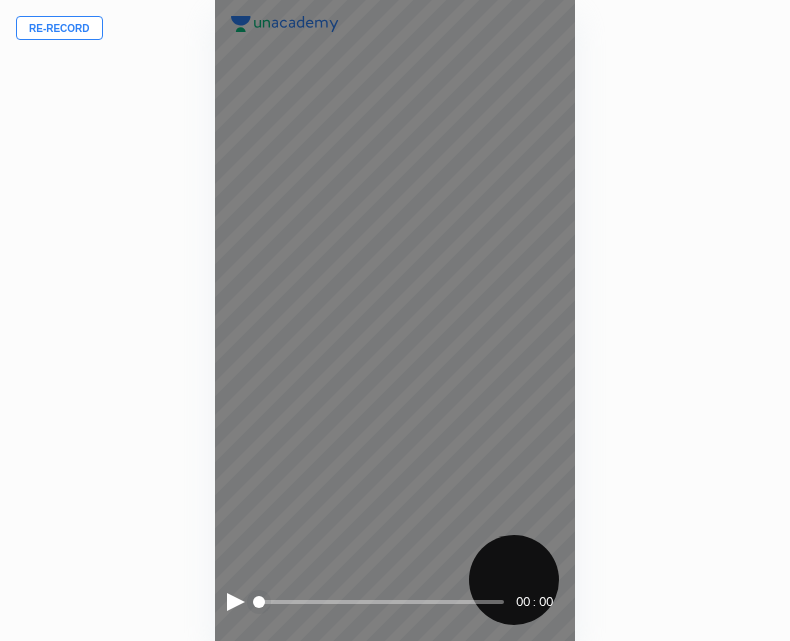 click at bounding box center [236, 602] 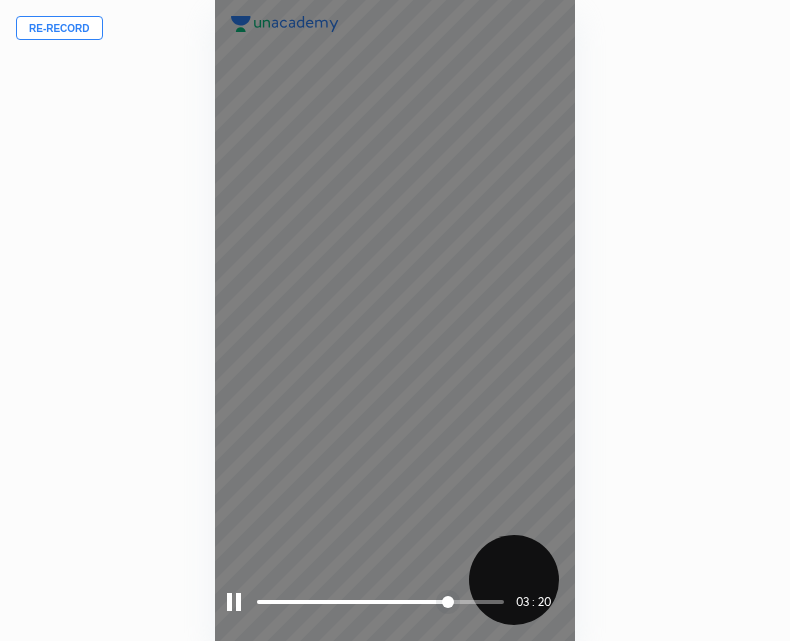 click at bounding box center [234, 602] 